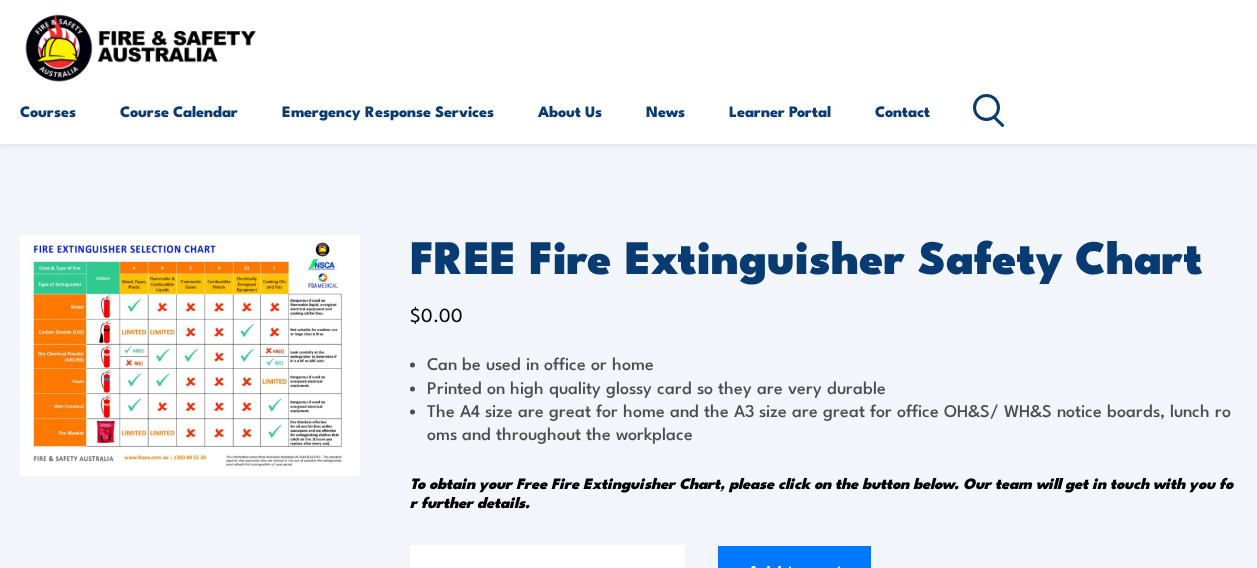 scroll, scrollTop: 0, scrollLeft: 0, axis: both 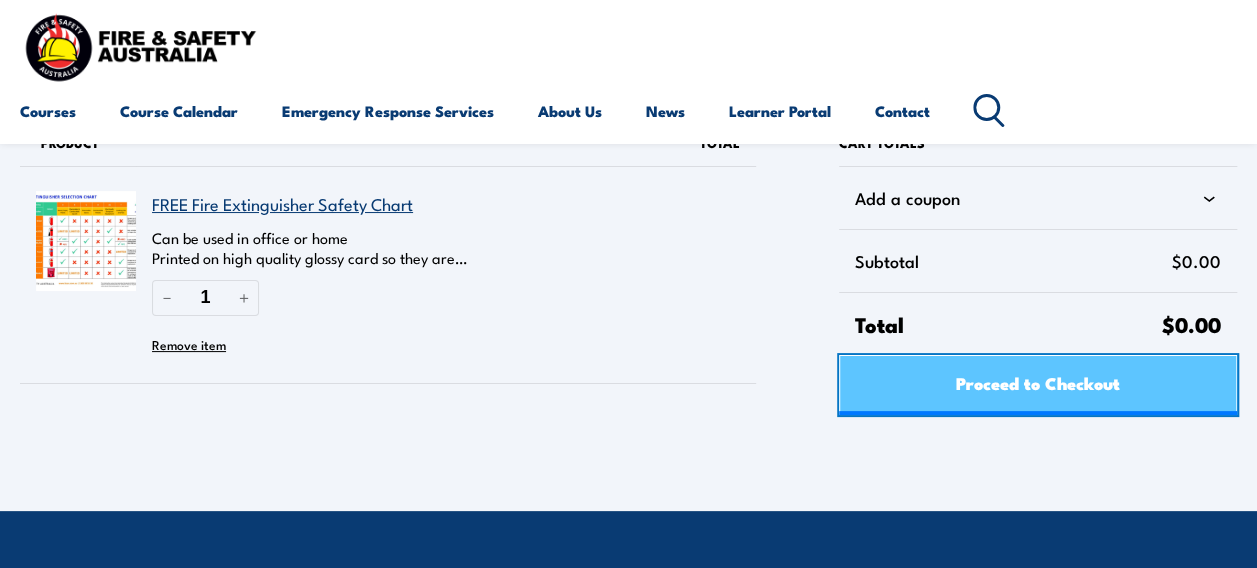 click on "Proceed to Checkout" at bounding box center [1038, 385] 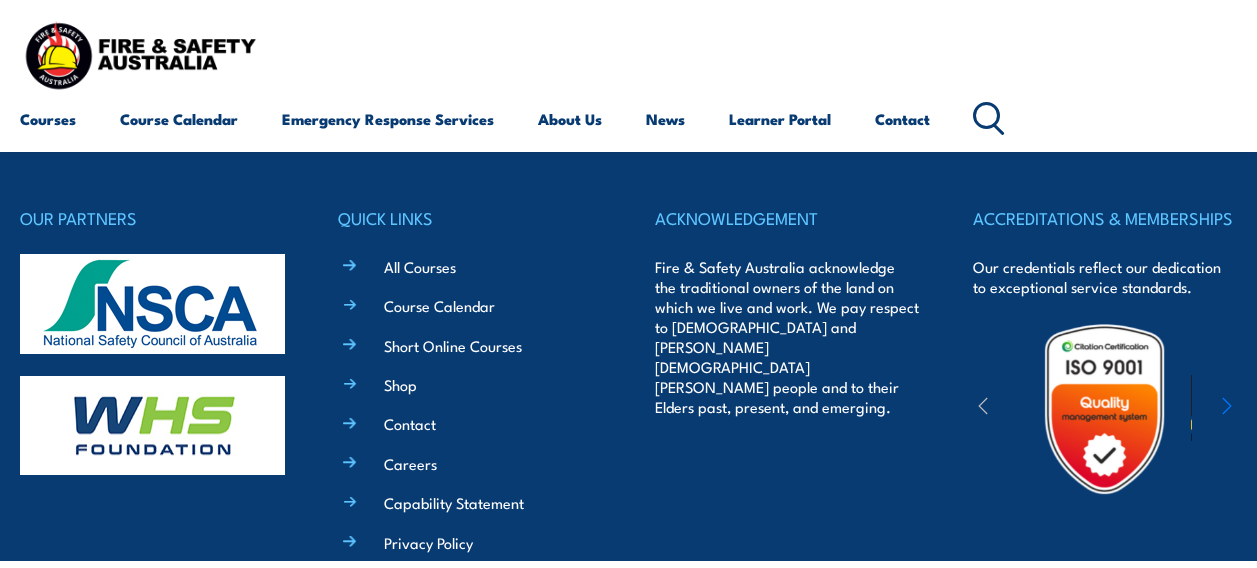 scroll, scrollTop: 0, scrollLeft: 0, axis: both 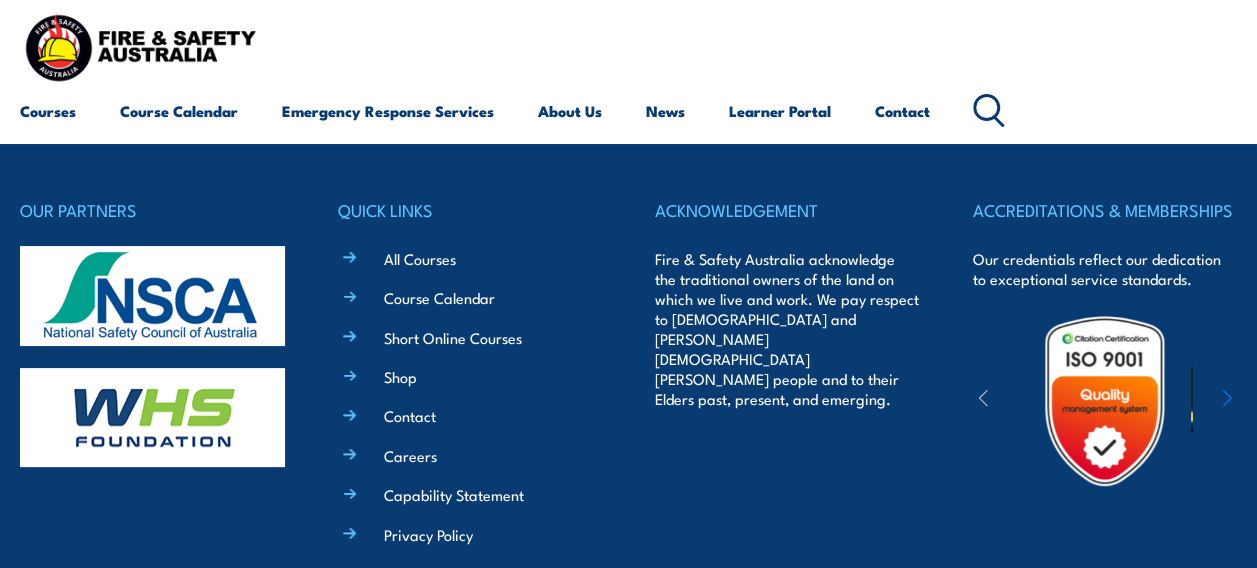 select on "VIC" 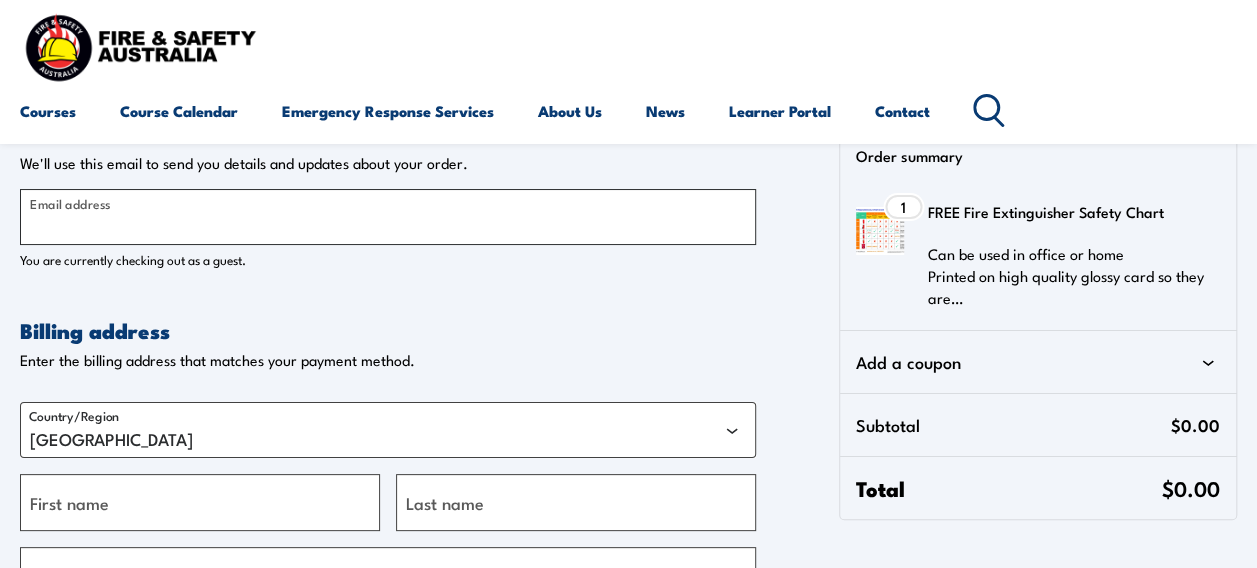 click on "Email address" at bounding box center [388, 217] 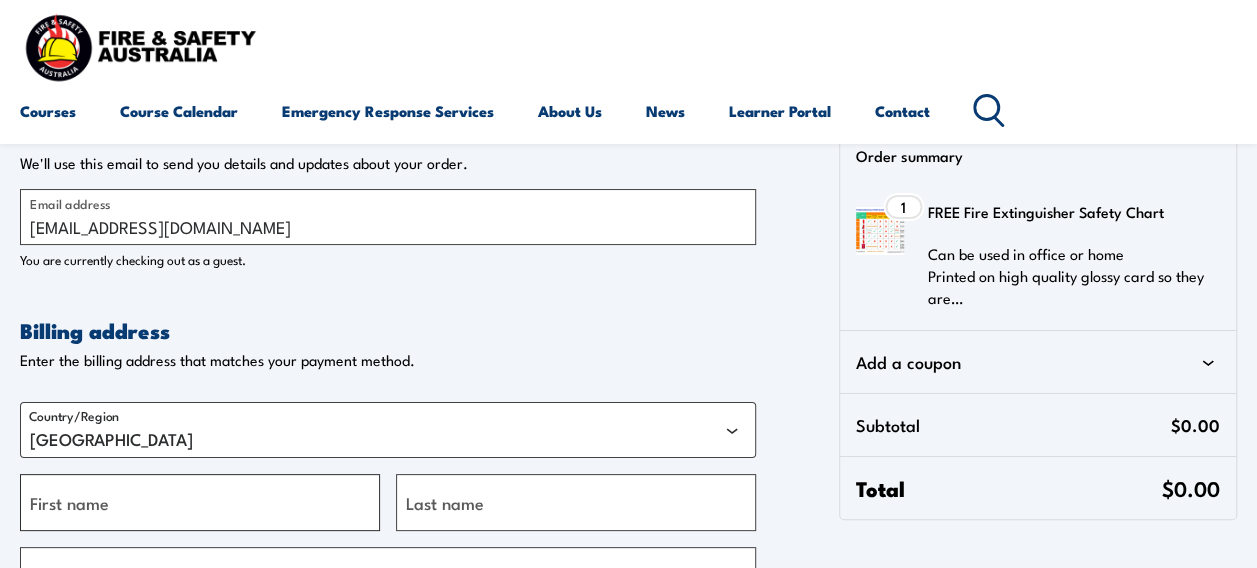 type on "[PERSON_NAME]" 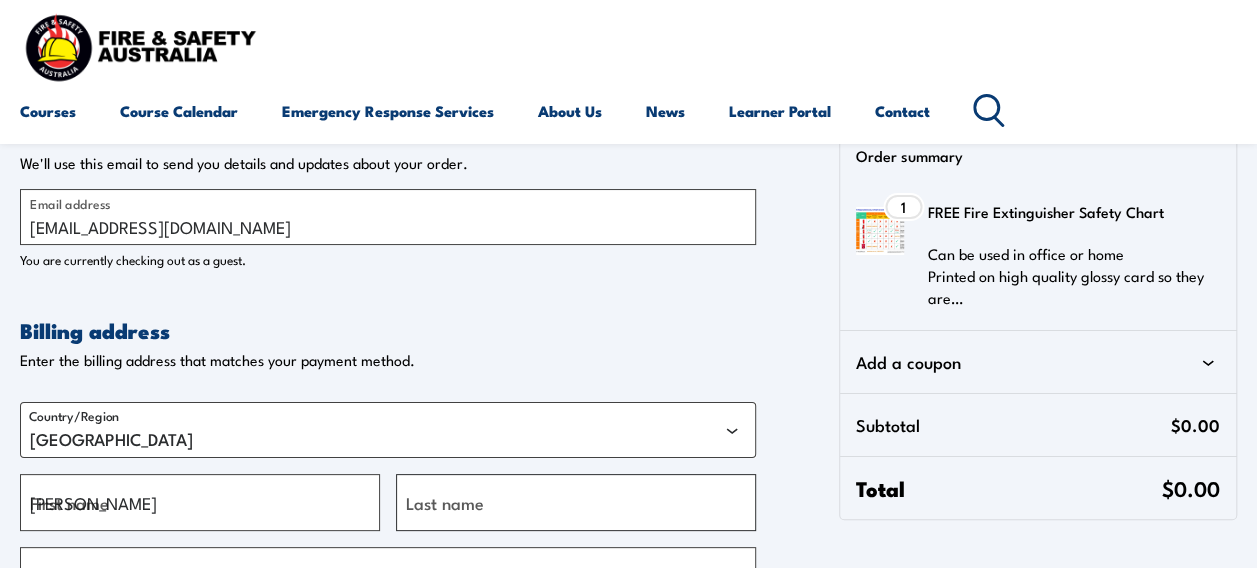 type on "[PERSON_NAME]" 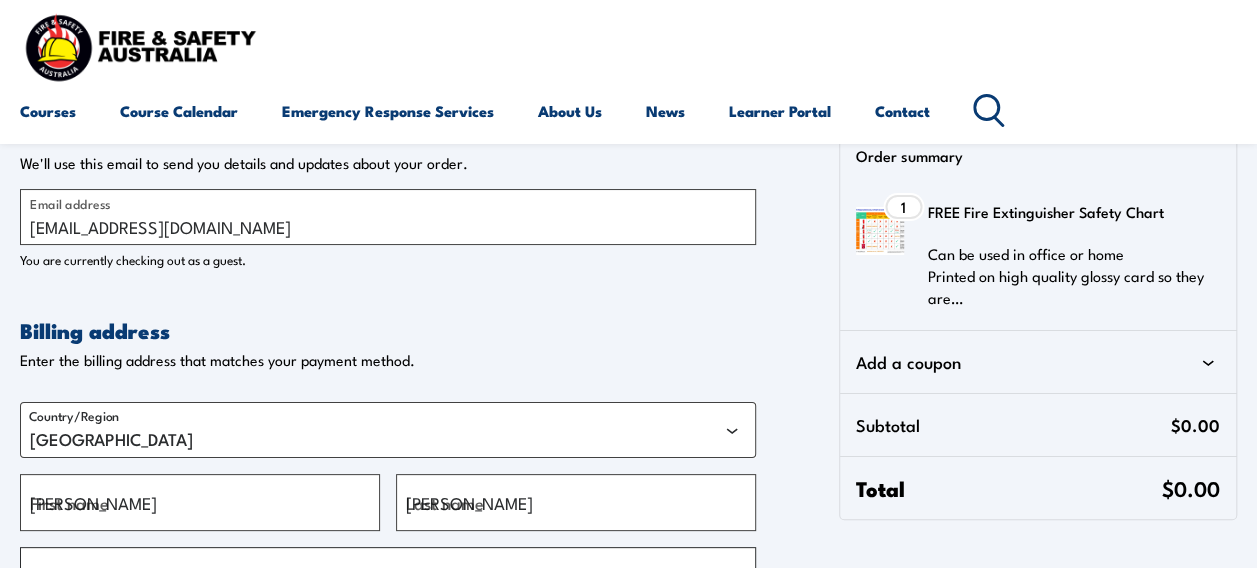 type on "[DATE]" 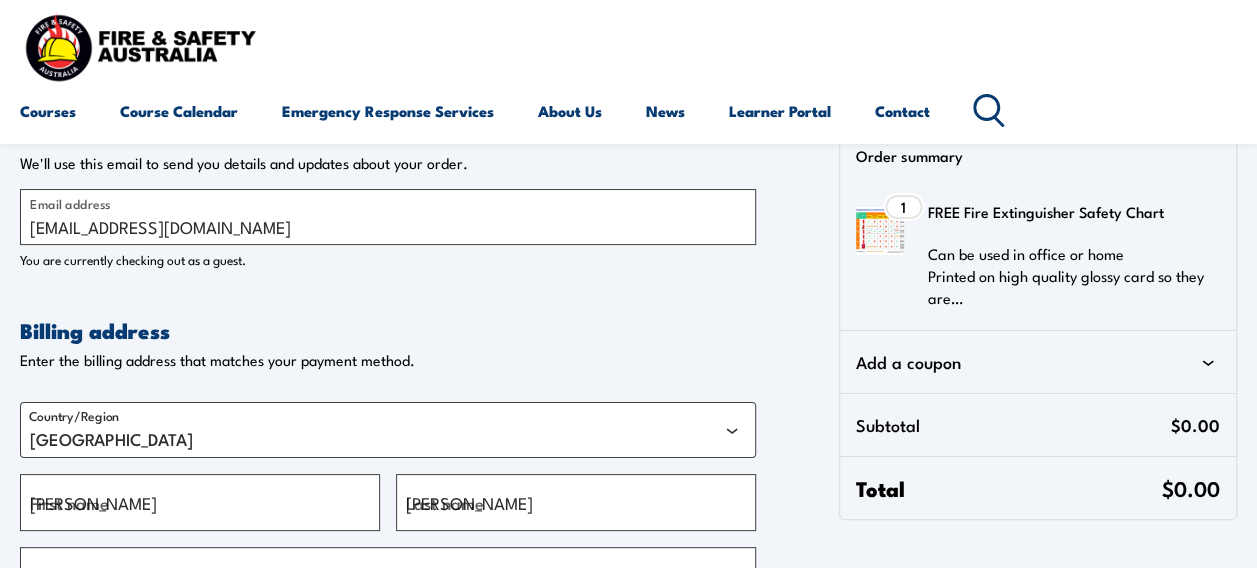 type on "Pymble" 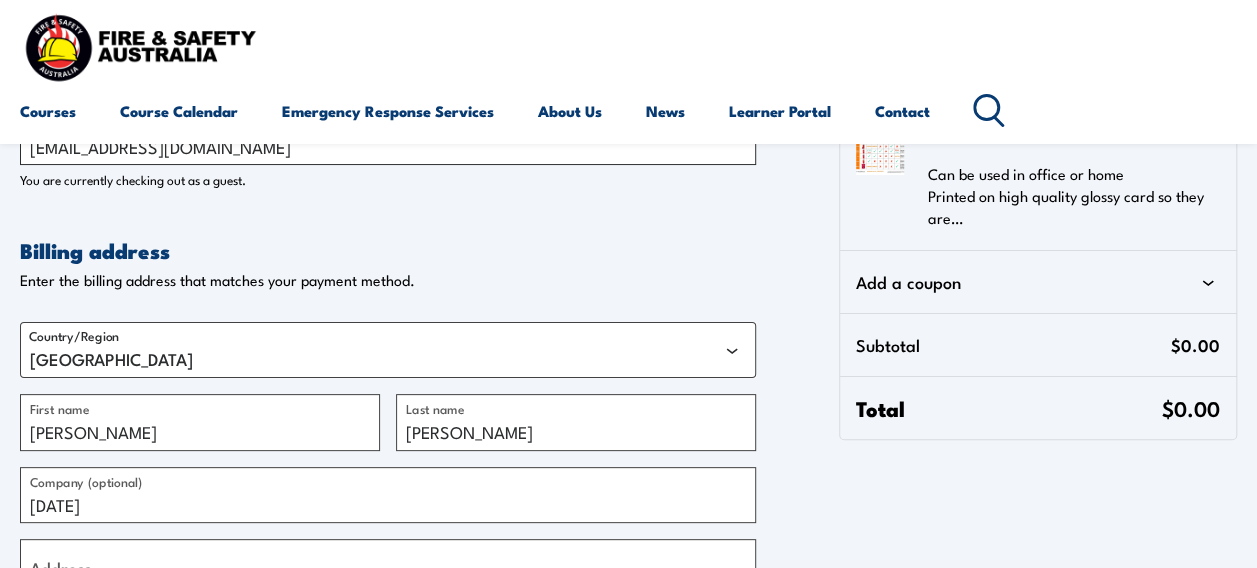 scroll, scrollTop: 200, scrollLeft: 0, axis: vertical 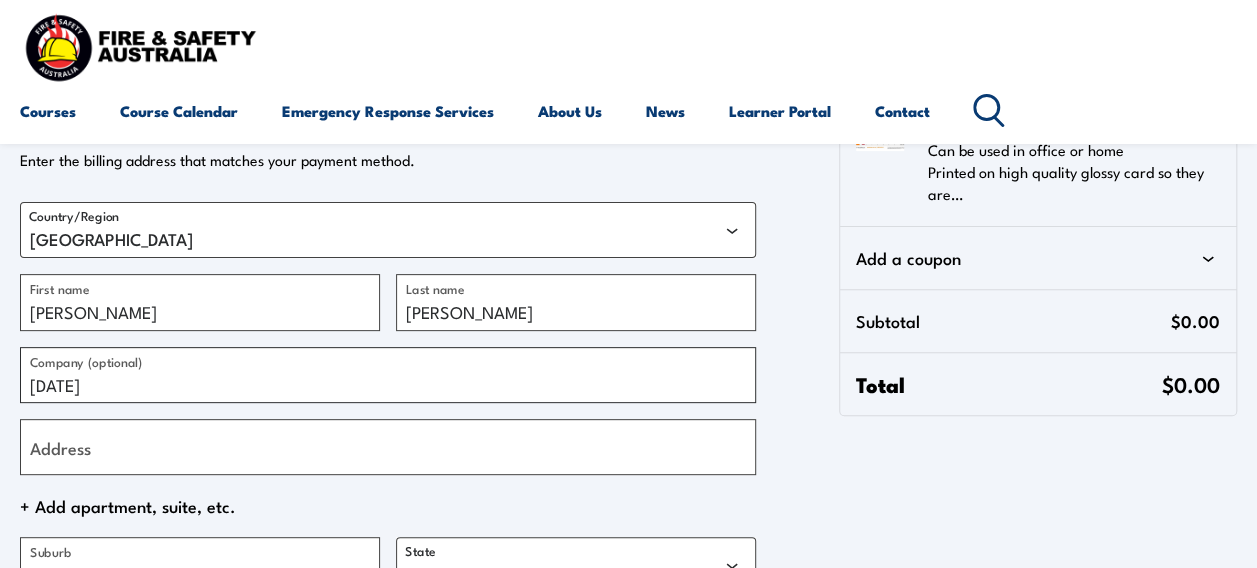drag, startPoint x: 207, startPoint y: 374, endPoint x: -4, endPoint y: 380, distance: 211.0853 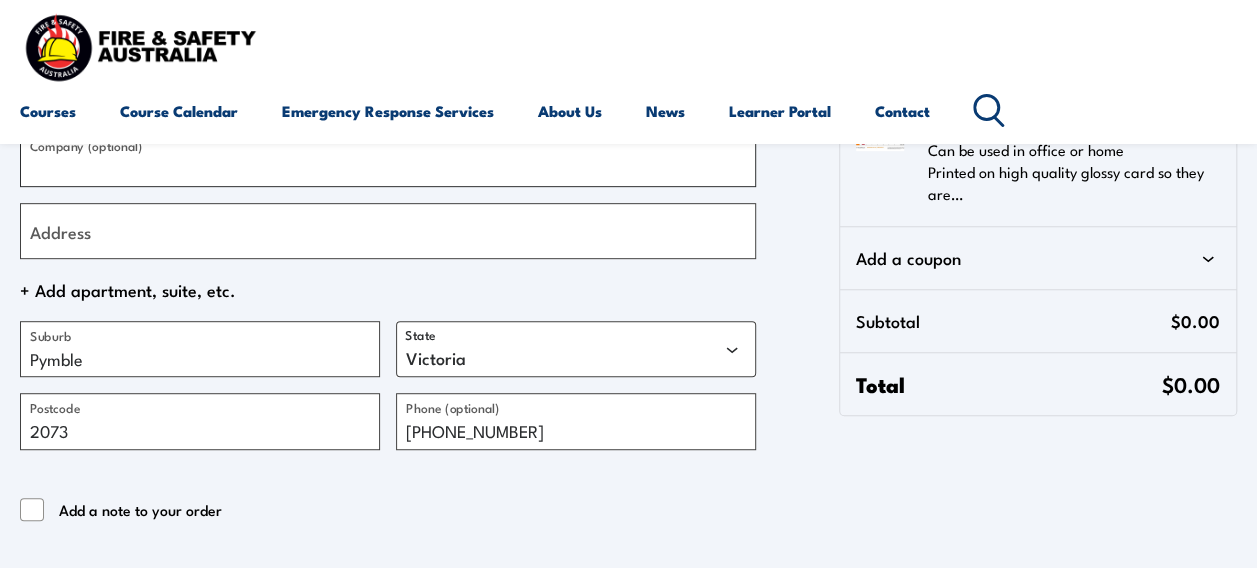 scroll, scrollTop: 500, scrollLeft: 0, axis: vertical 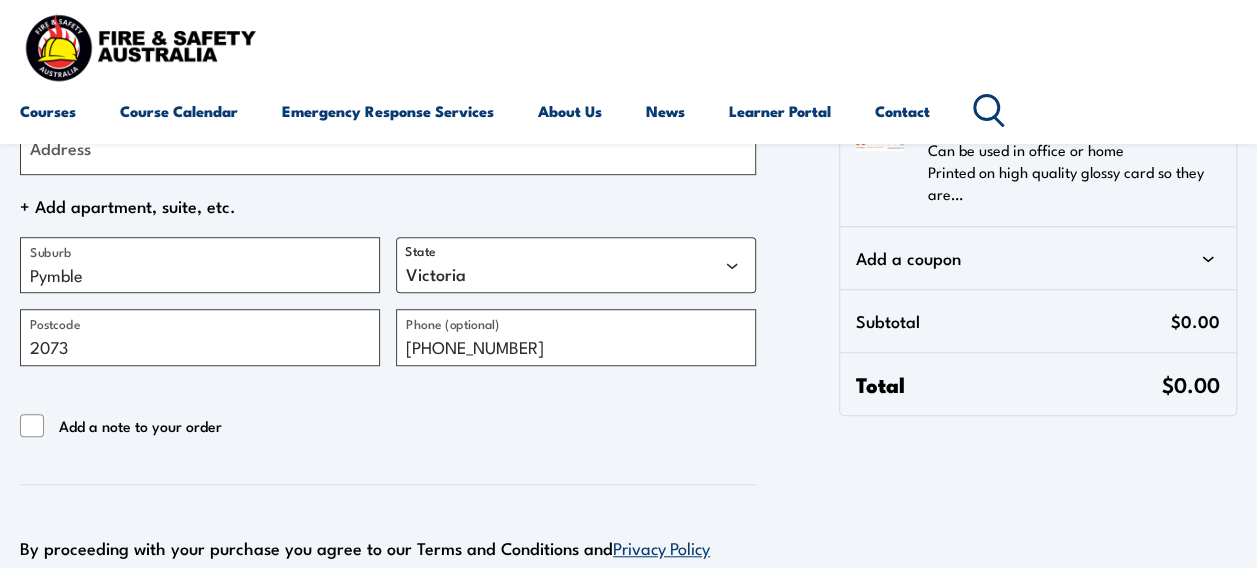 type 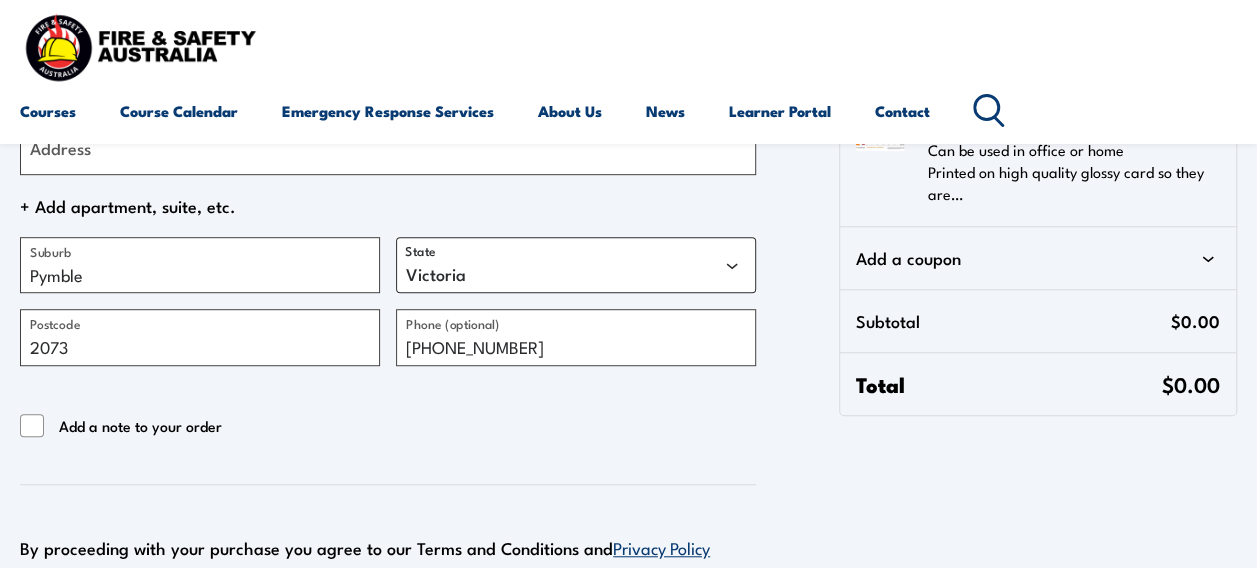 drag, startPoint x: 562, startPoint y: 254, endPoint x: 552, endPoint y: 259, distance: 11.18034 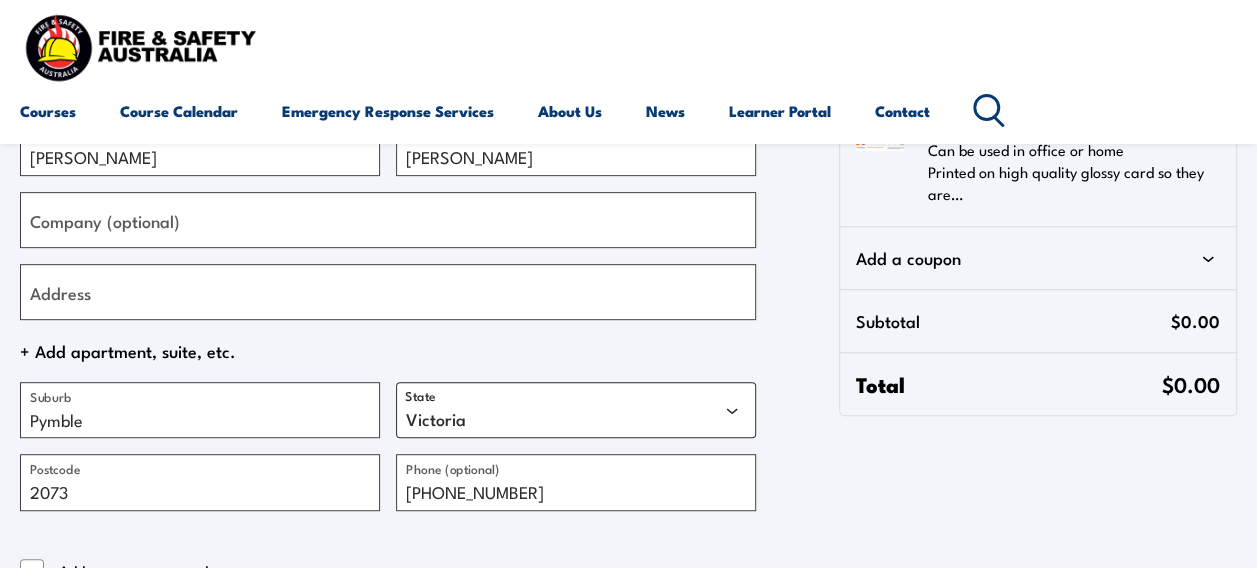 scroll, scrollTop: 400, scrollLeft: 0, axis: vertical 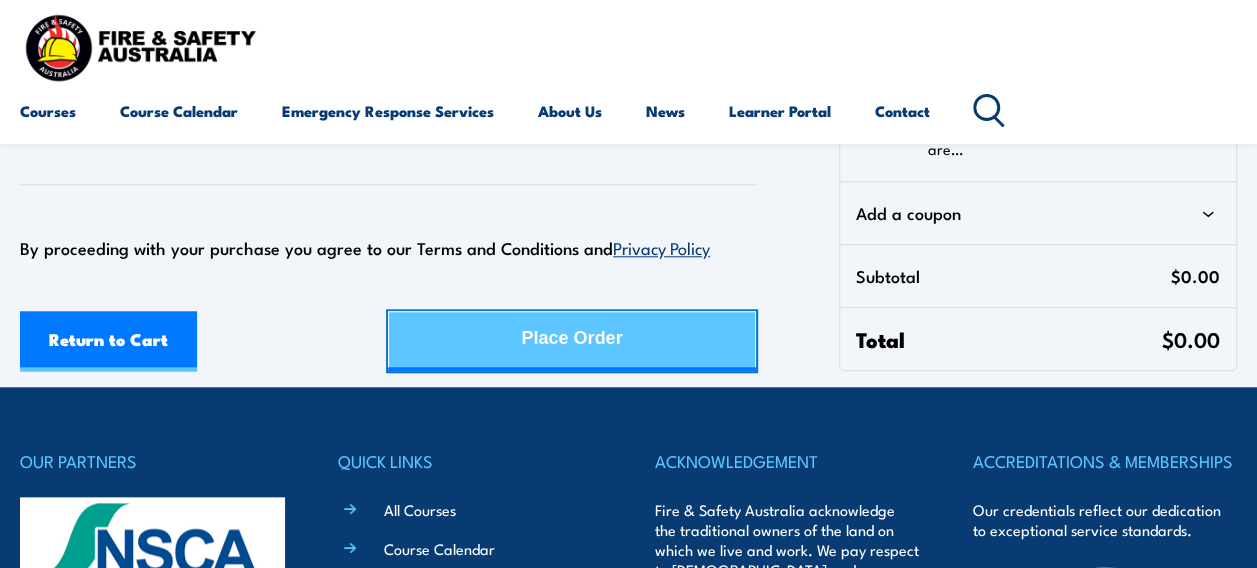 click on "Place Order" at bounding box center (571, 338) 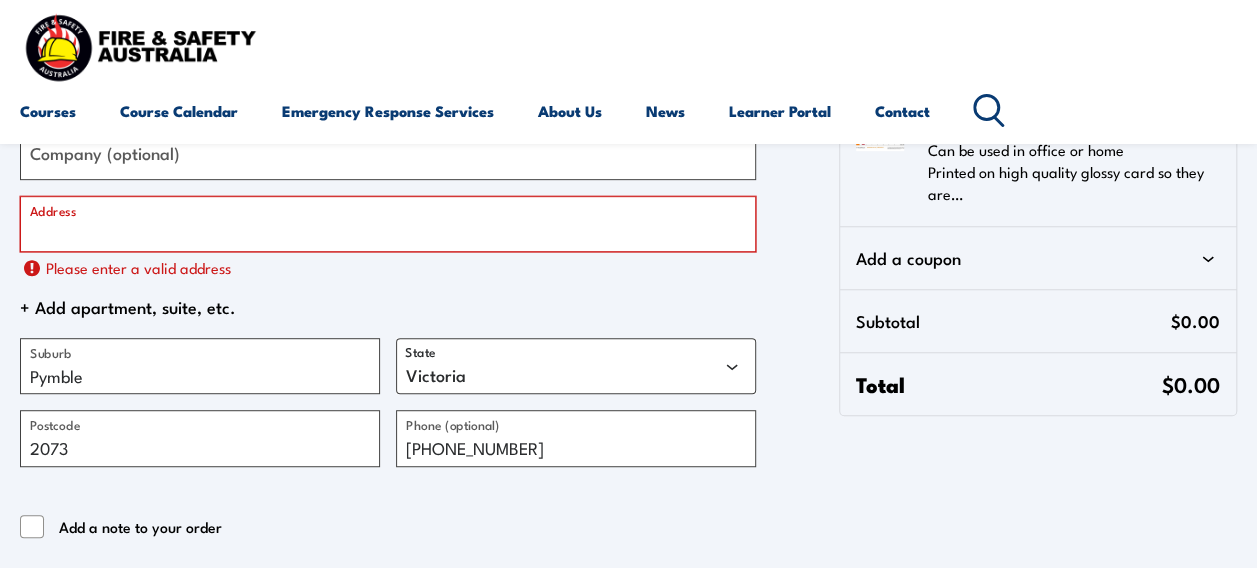 scroll, scrollTop: 362, scrollLeft: 0, axis: vertical 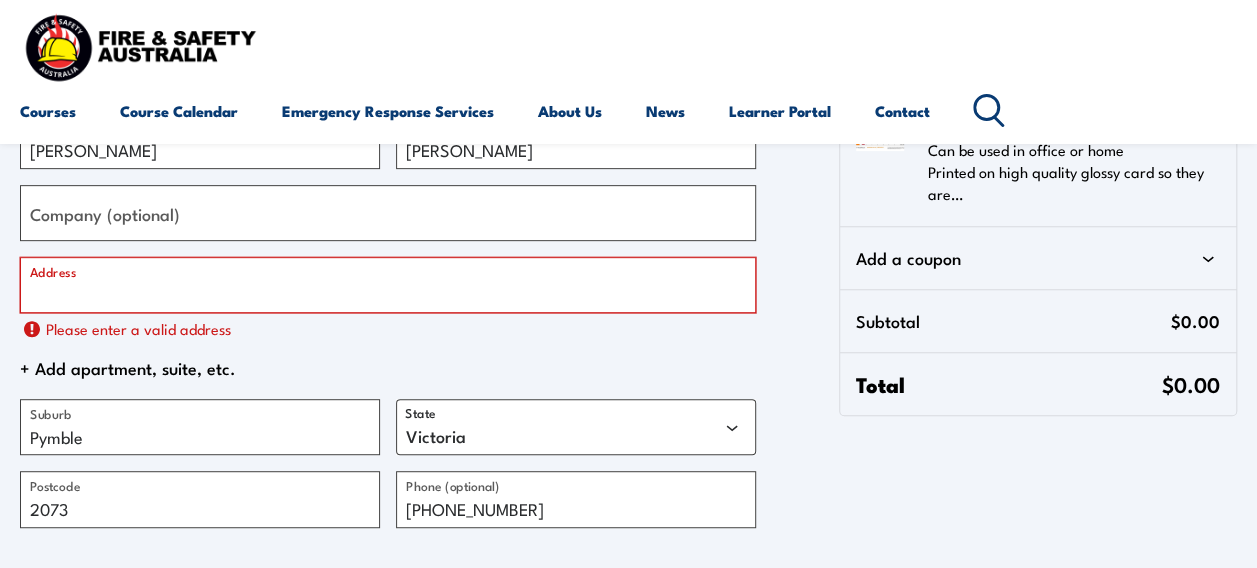 click on "Address" at bounding box center (388, 285) 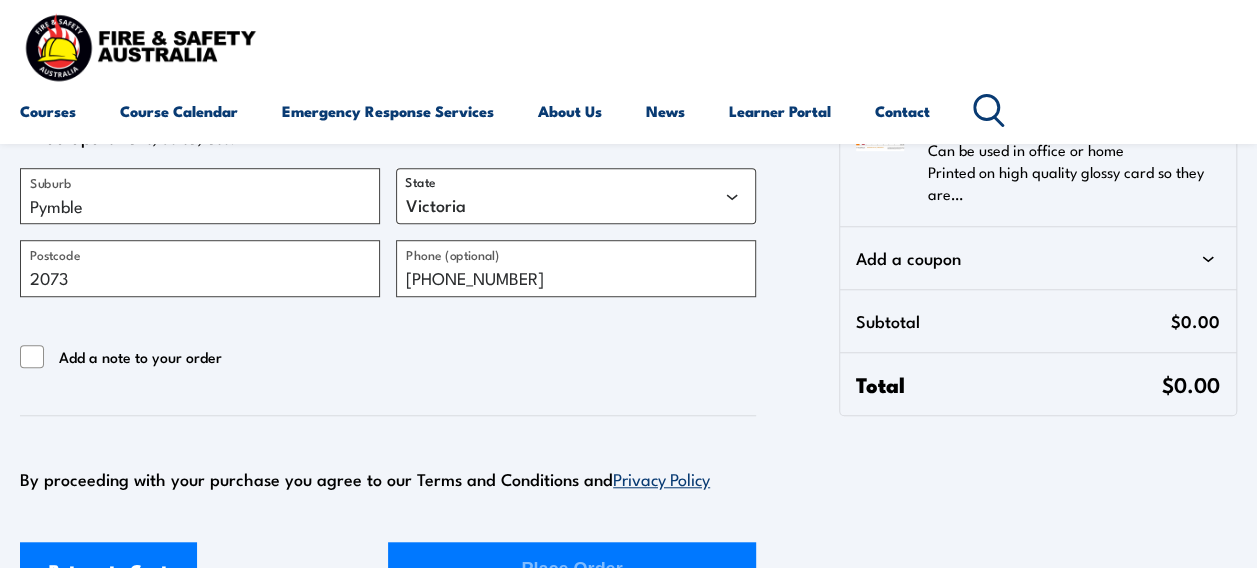 scroll, scrollTop: 762, scrollLeft: 0, axis: vertical 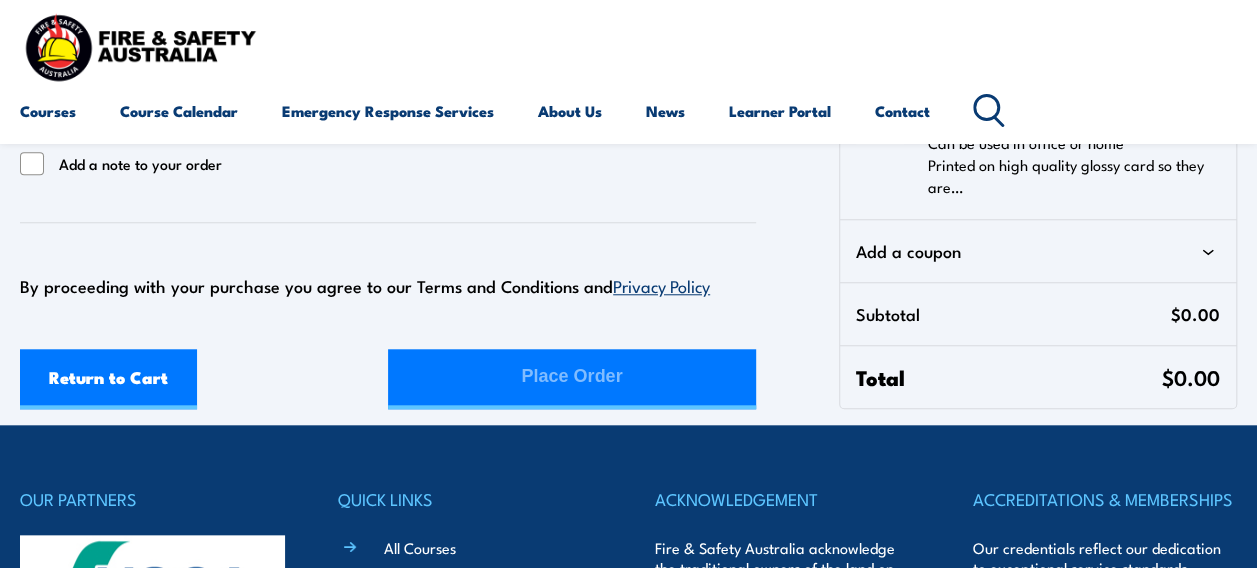 click on "Return to Cart Place Order" at bounding box center [388, 379] 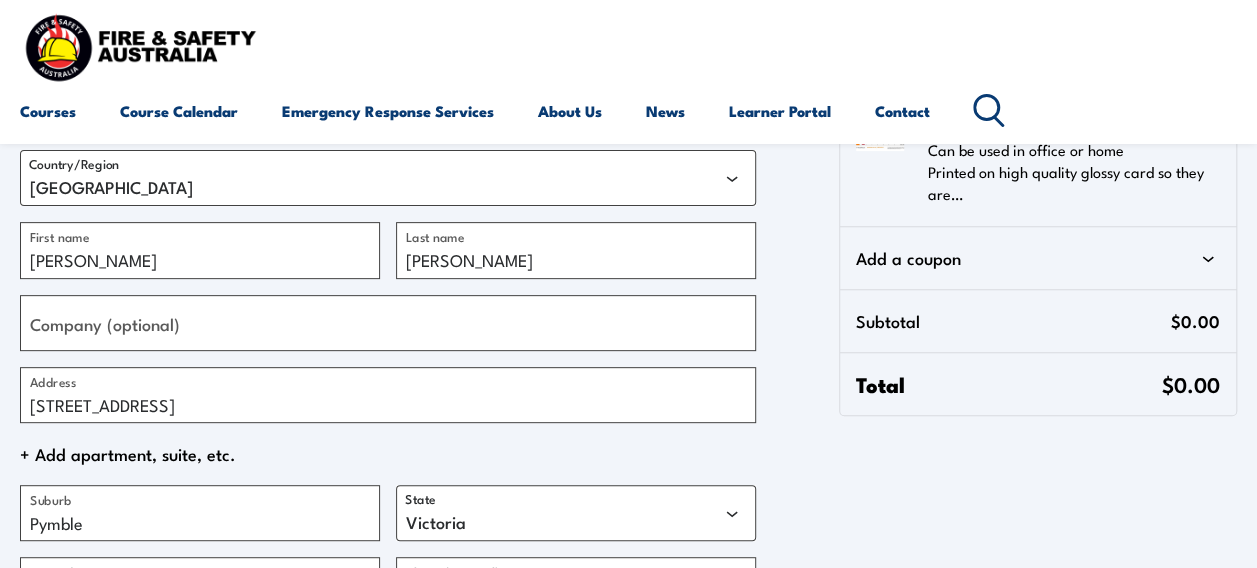 scroll, scrollTop: 362, scrollLeft: 0, axis: vertical 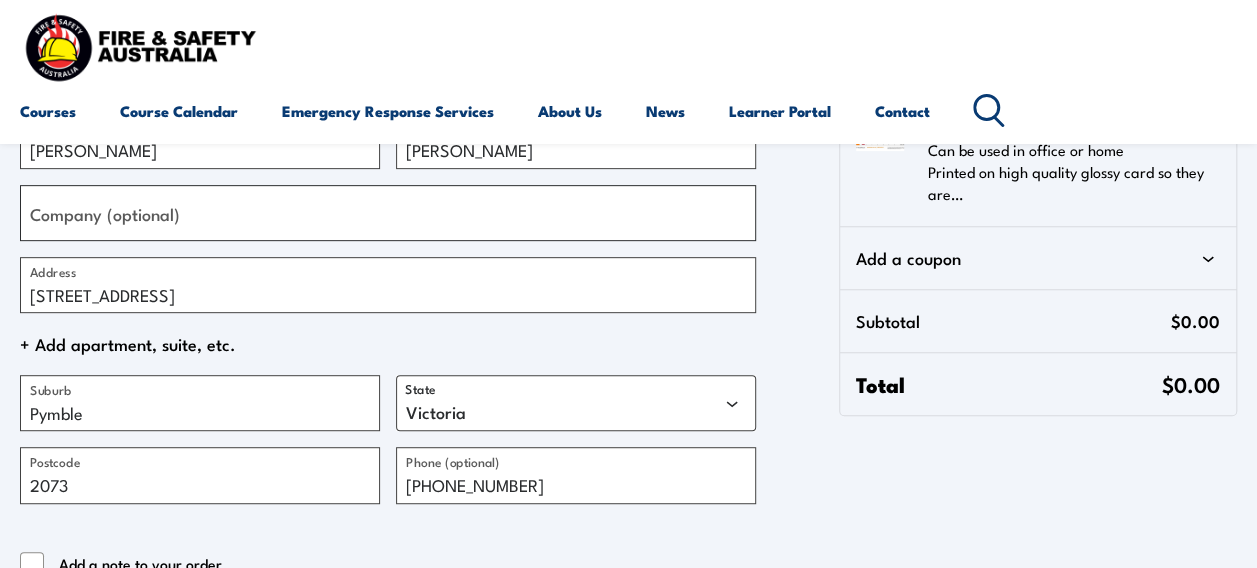 click on "Company (optional)" at bounding box center (388, 213) 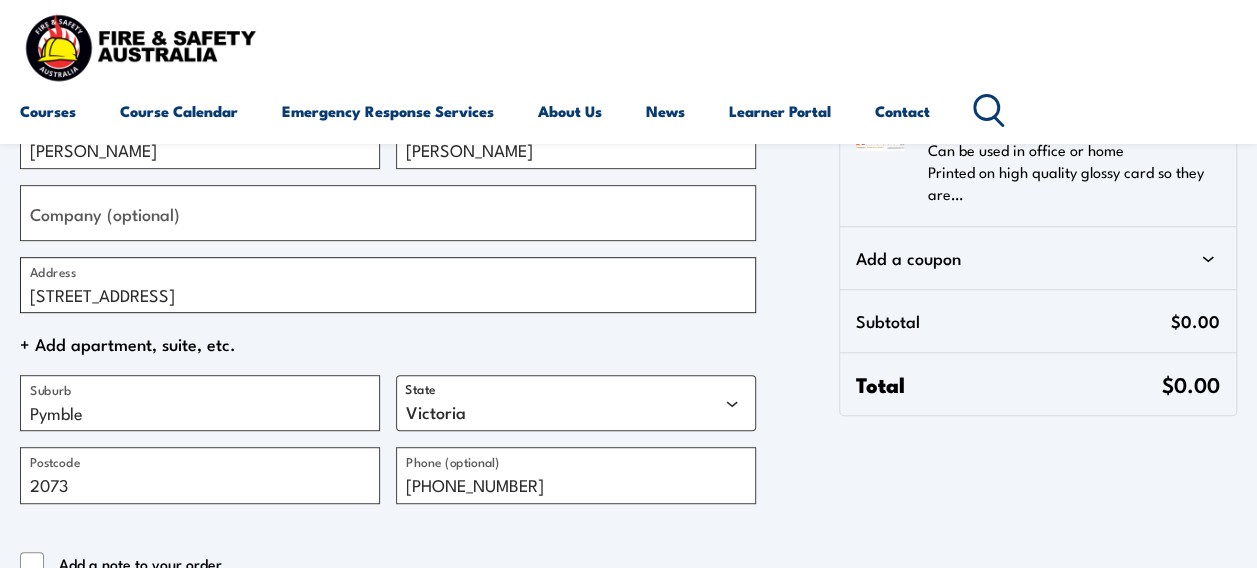 click on "[STREET_ADDRESS]" at bounding box center [388, 285] 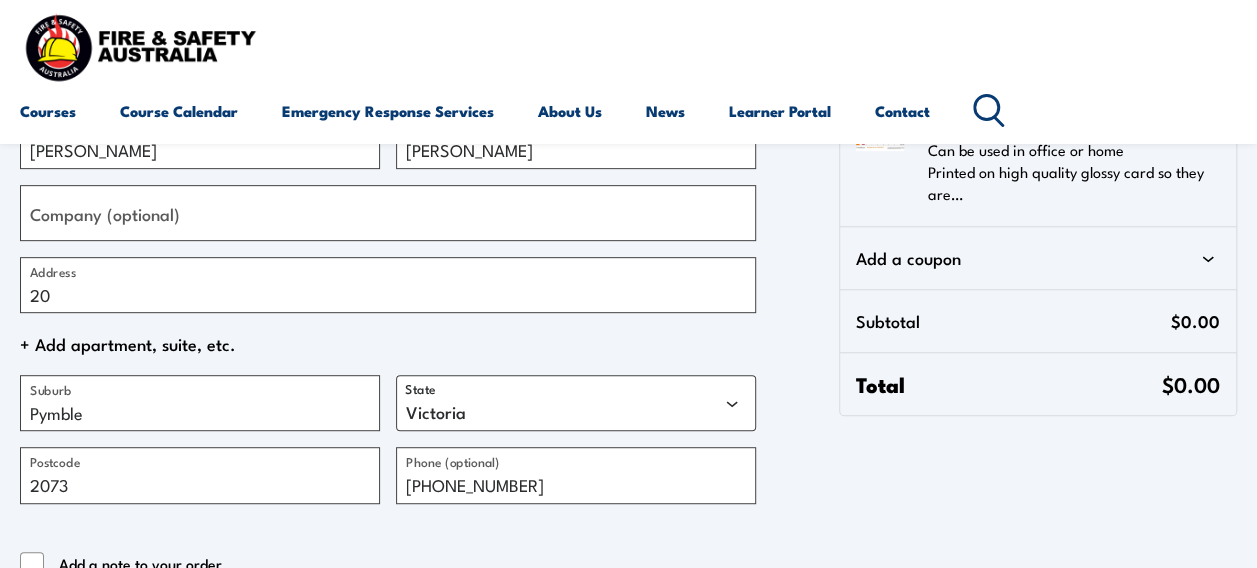 drag, startPoint x: 113, startPoint y: 504, endPoint x: 101, endPoint y: 503, distance: 12.0415945 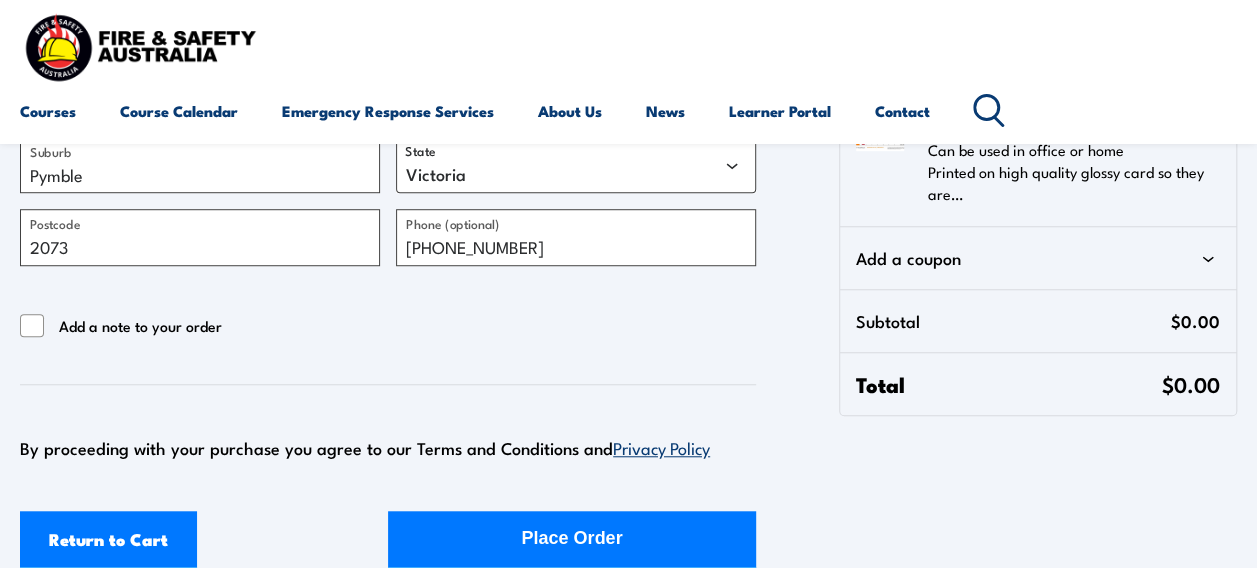 scroll, scrollTop: 400, scrollLeft: 0, axis: vertical 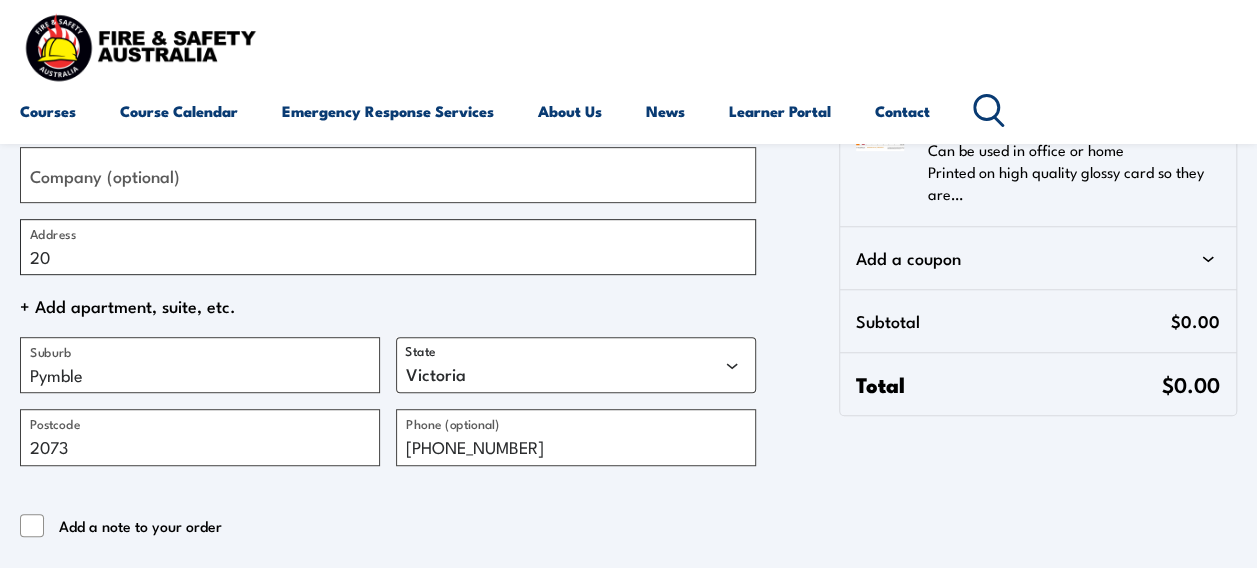 click on "20" at bounding box center [388, 247] 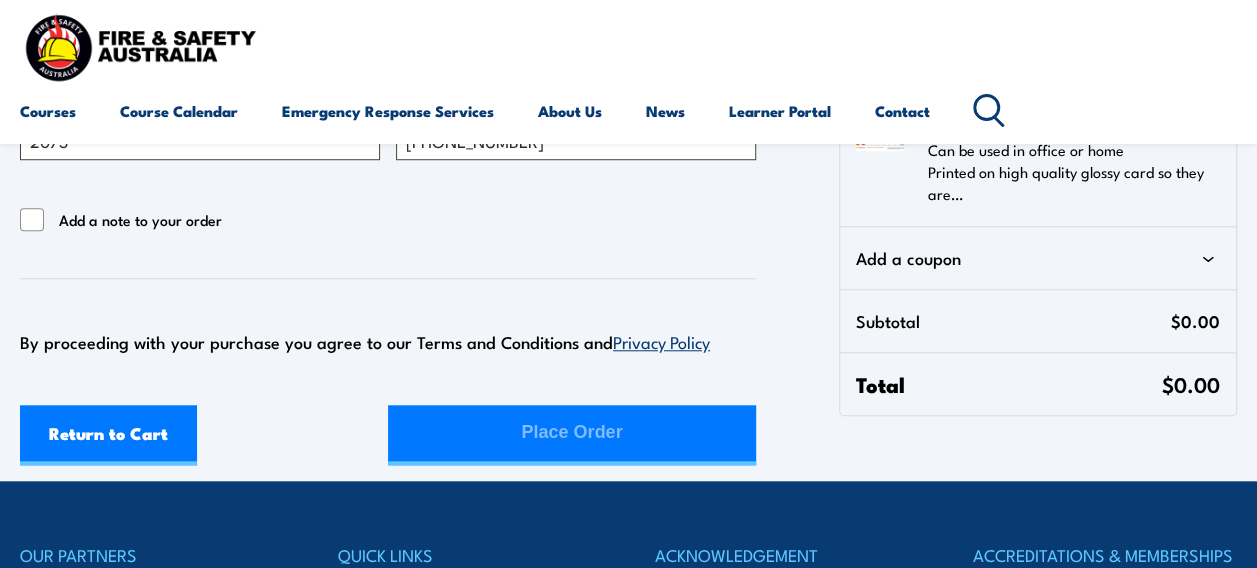 scroll, scrollTop: 800, scrollLeft: 0, axis: vertical 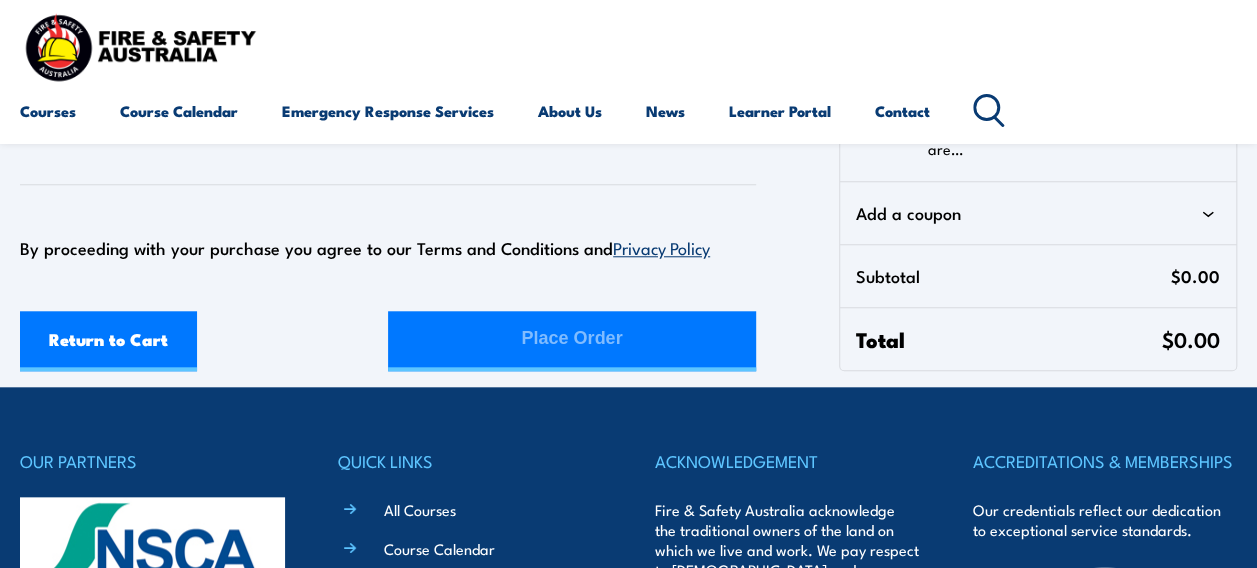 type on "[STREET_ADDRESS]" 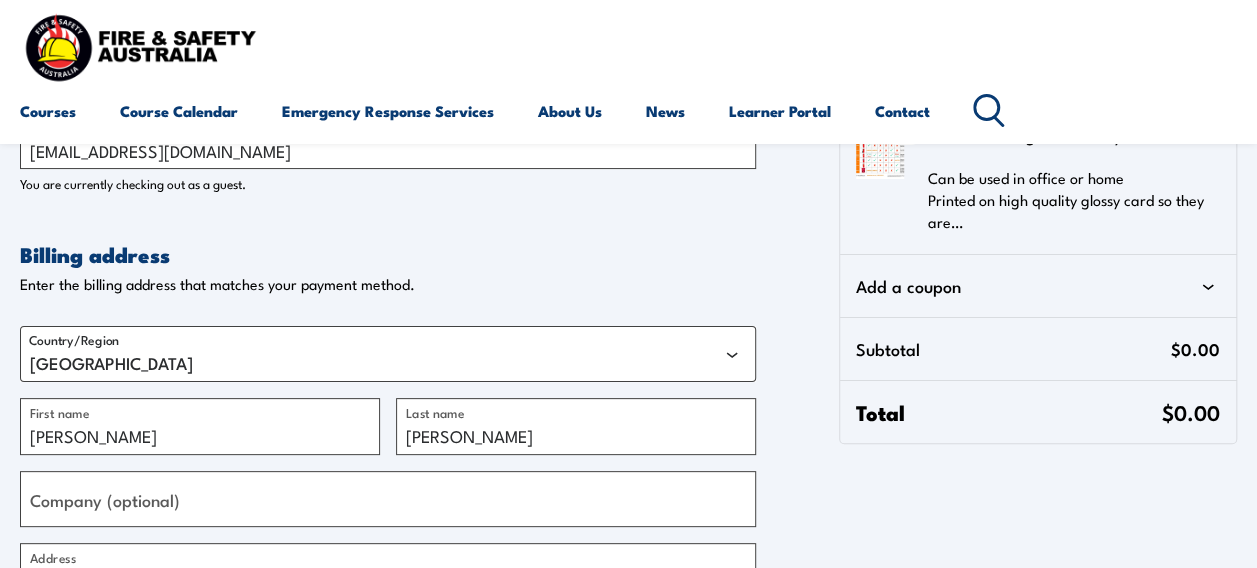 scroll, scrollTop: 0, scrollLeft: 0, axis: both 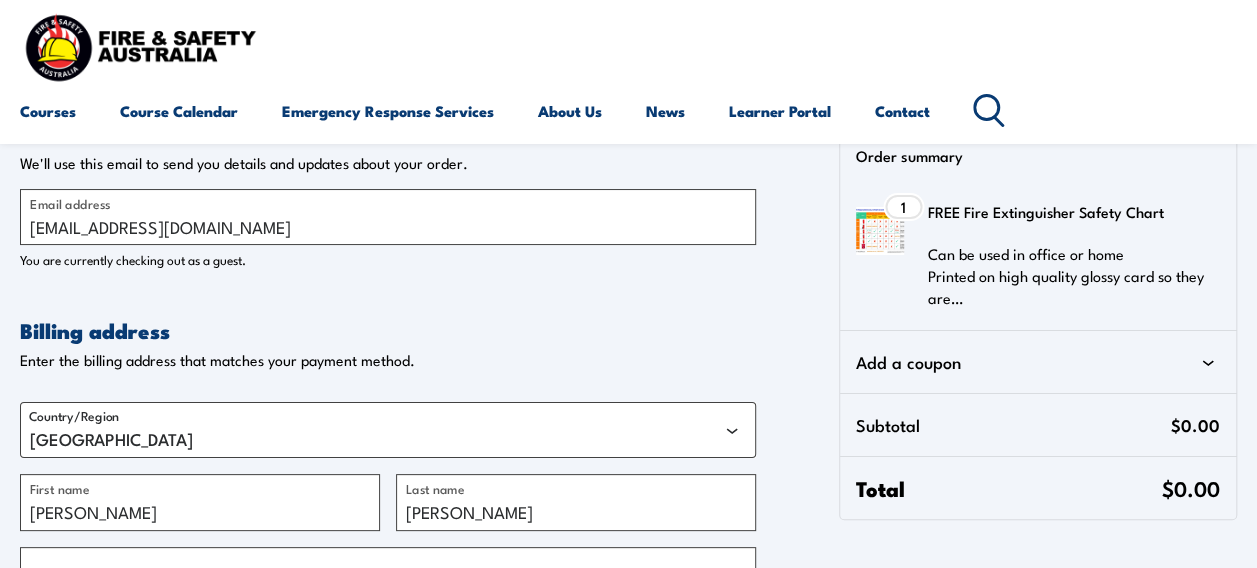 click on "Billing address" at bounding box center (388, 330) 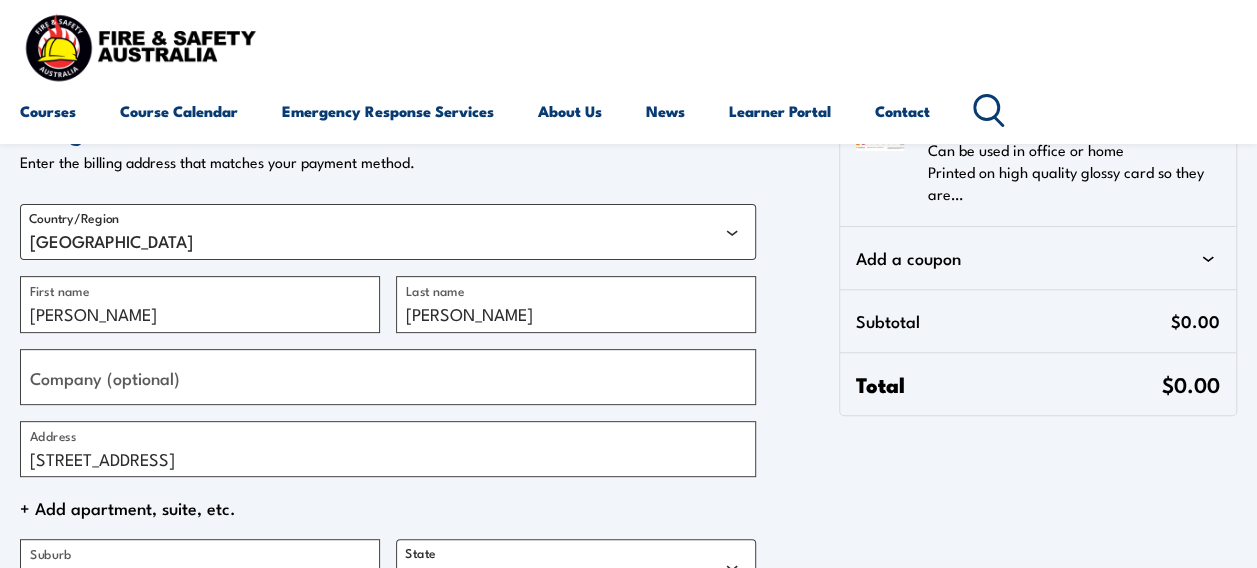 scroll, scrollTop: 200, scrollLeft: 0, axis: vertical 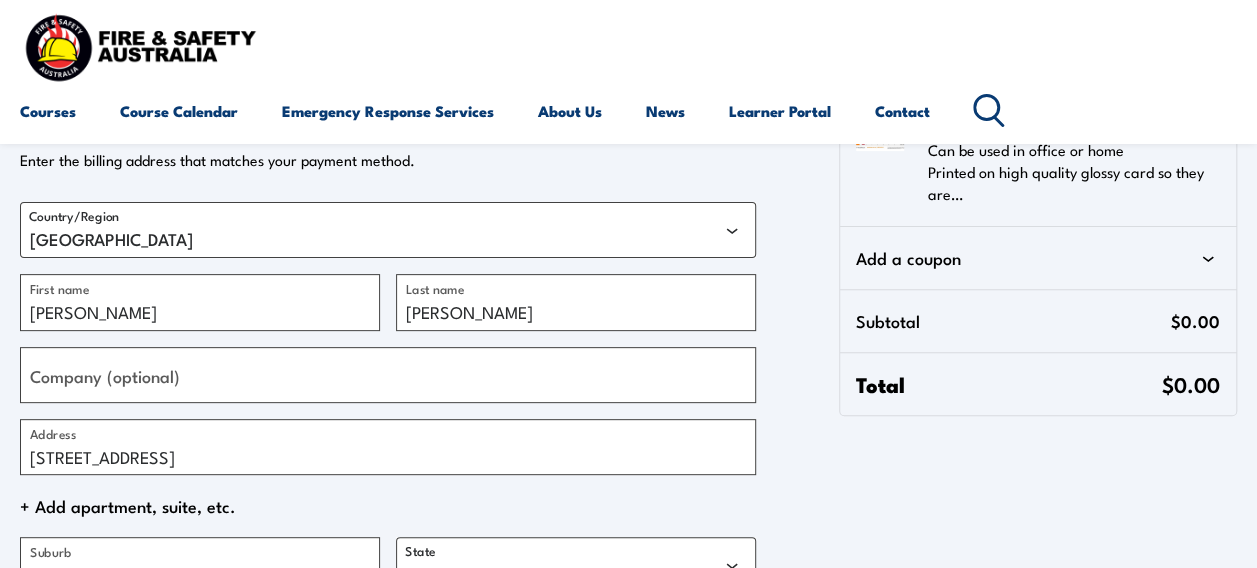 click 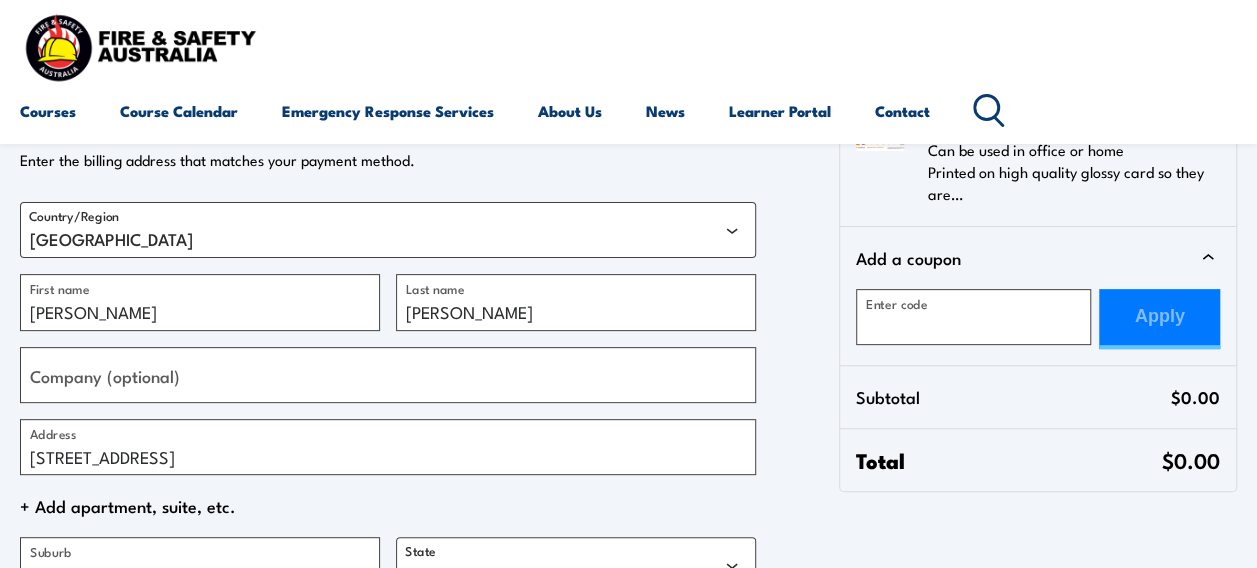 click 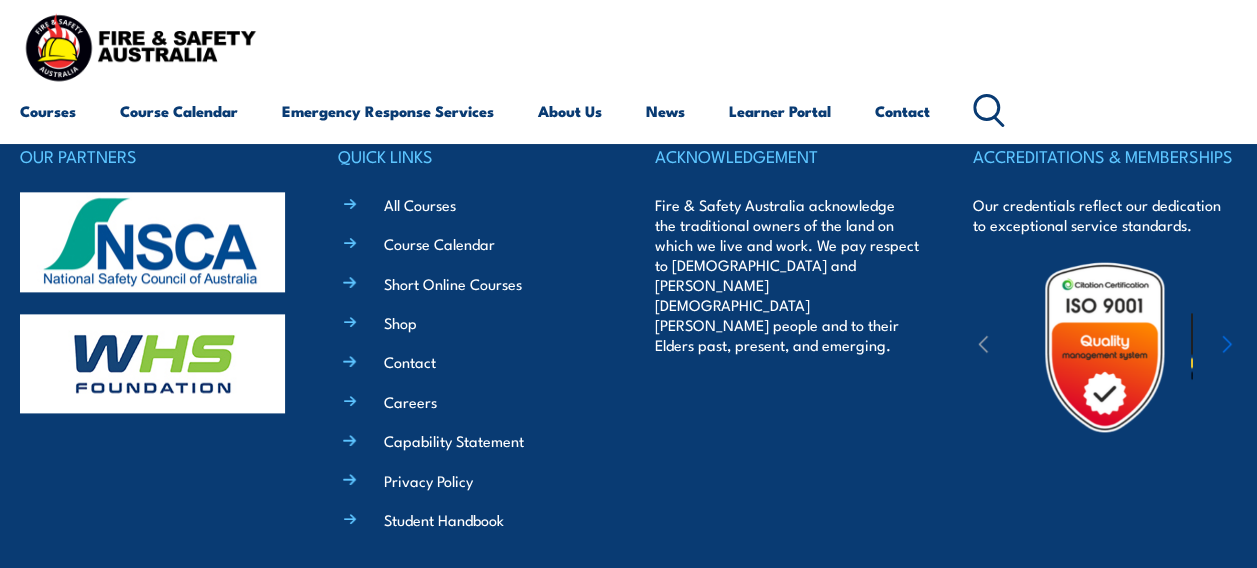 scroll, scrollTop: 800, scrollLeft: 0, axis: vertical 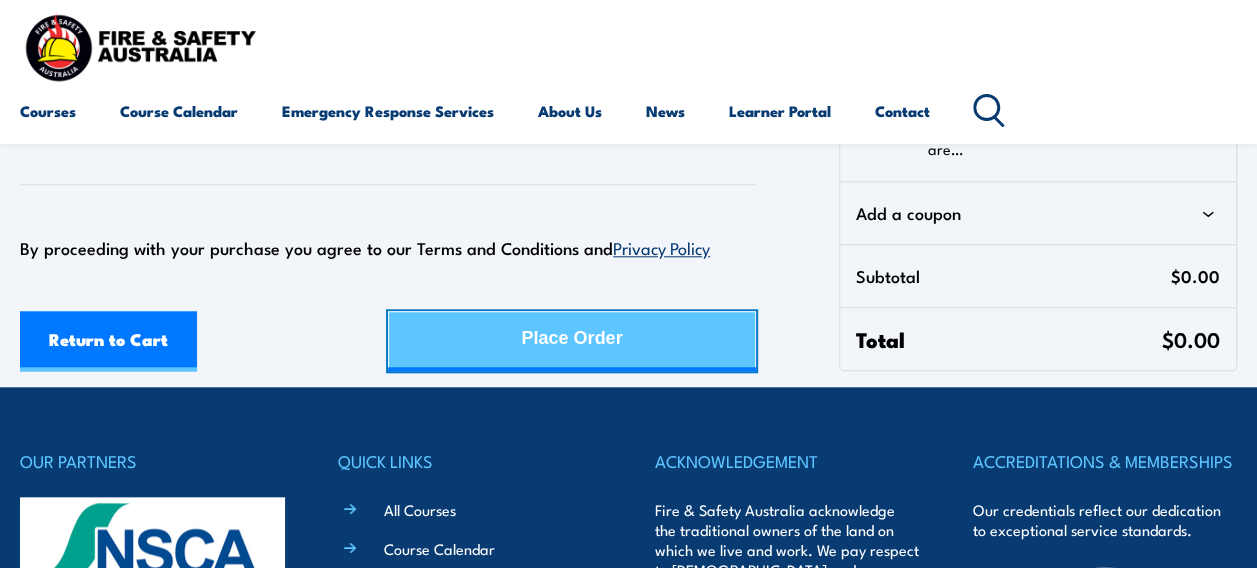 click on "Place Order" at bounding box center [571, 338] 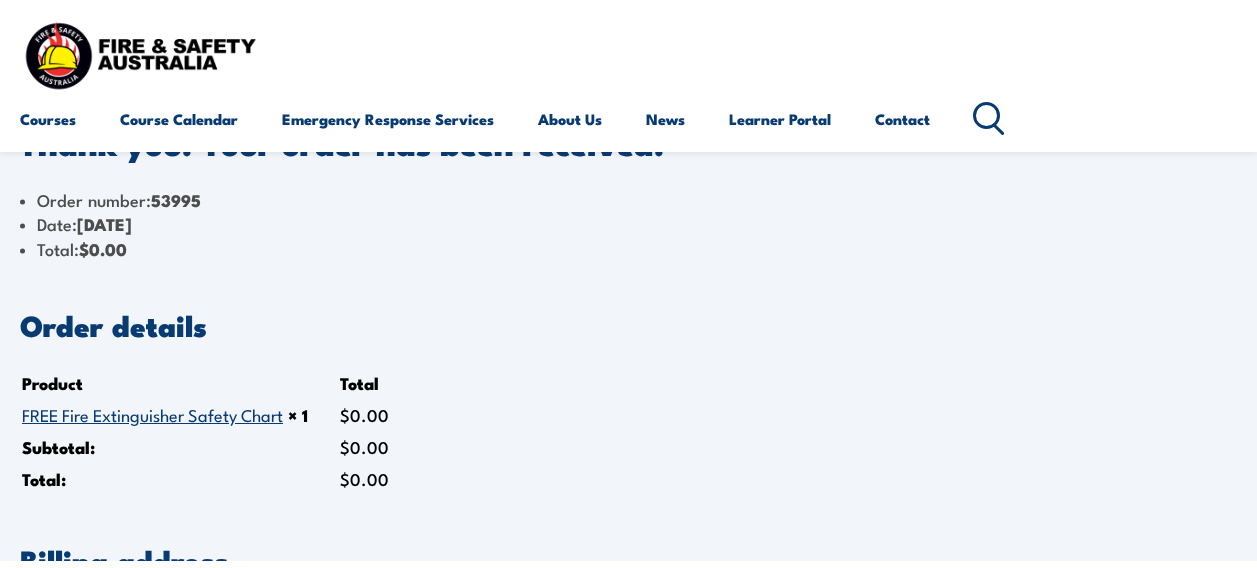 scroll, scrollTop: 0, scrollLeft: 0, axis: both 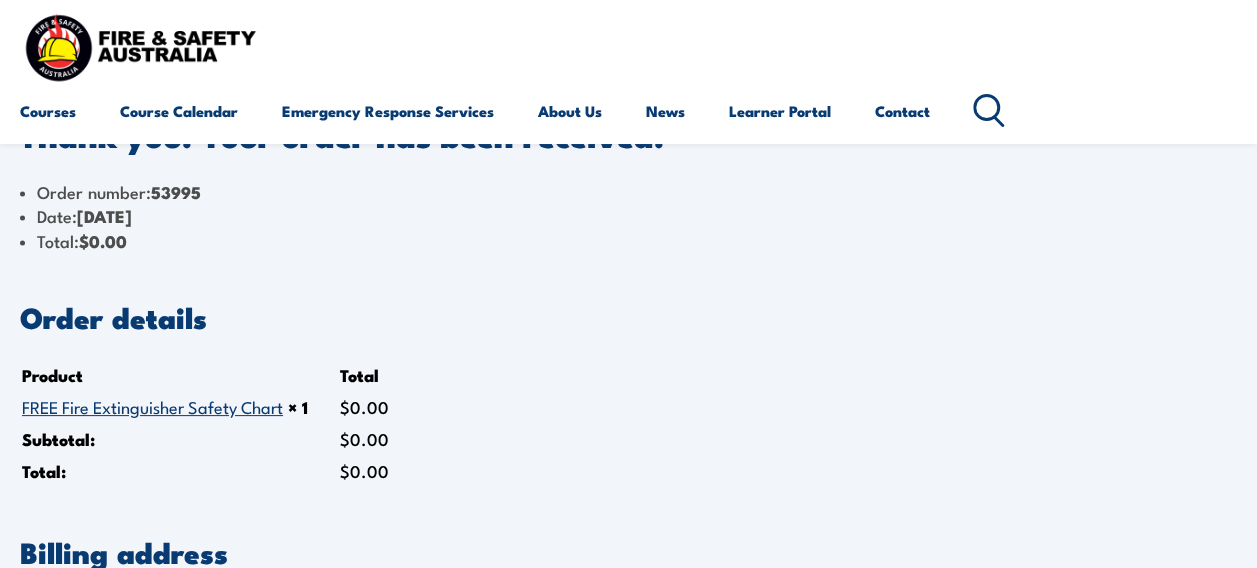 click on "Total:					 $ 0.00" at bounding box center (628, 241) 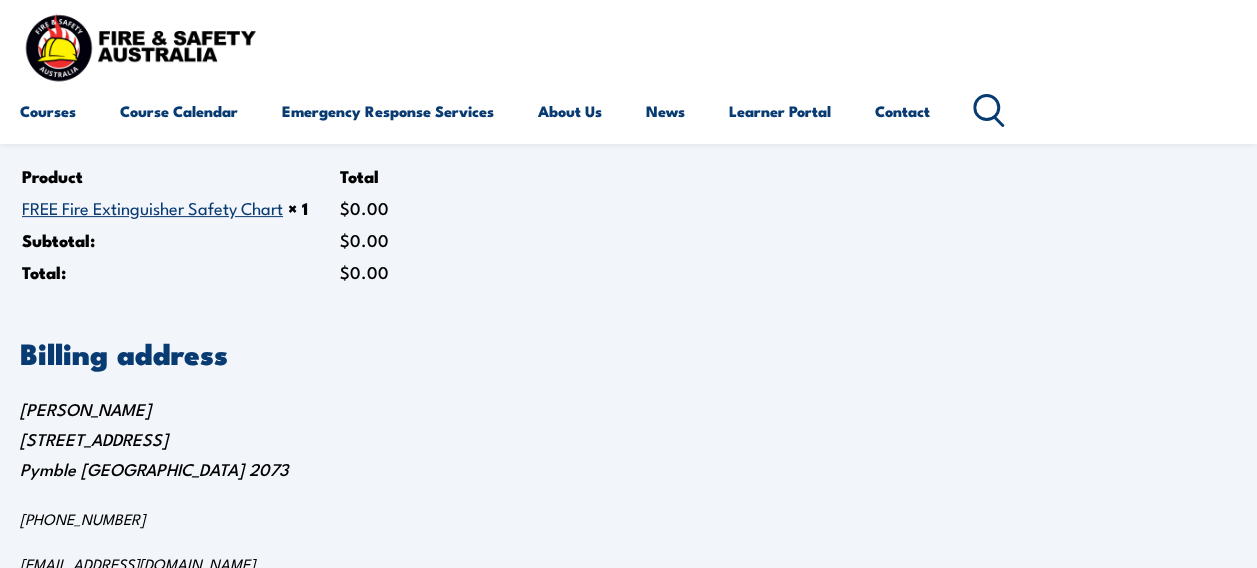 scroll, scrollTop: 0, scrollLeft: 0, axis: both 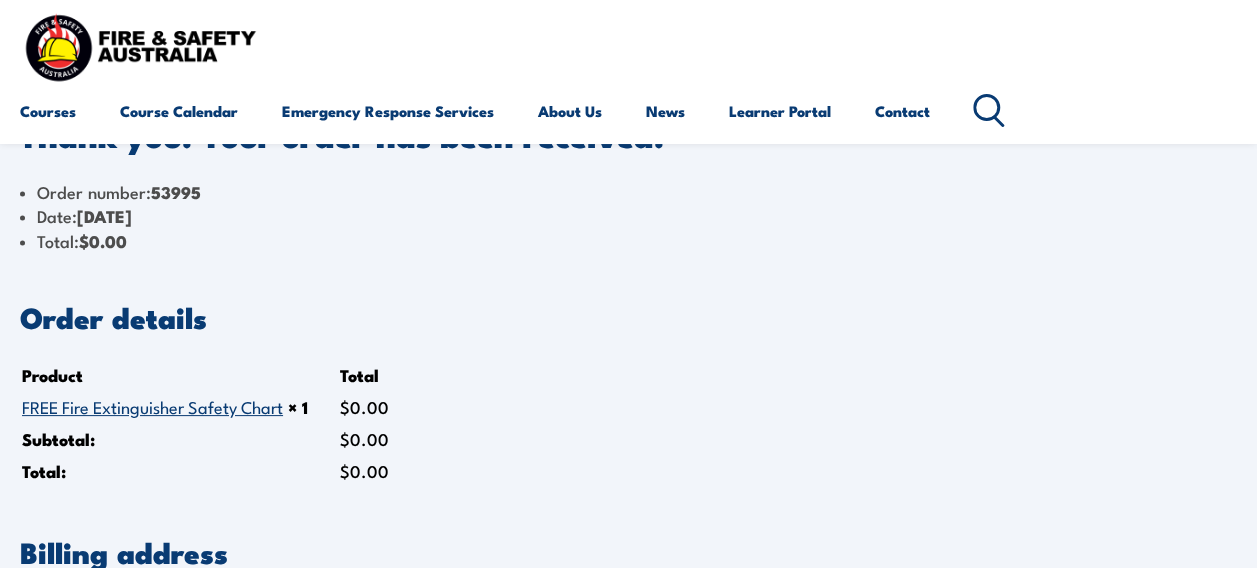 drag, startPoint x: 970, startPoint y: 128, endPoint x: 929, endPoint y: 168, distance: 57.280014 